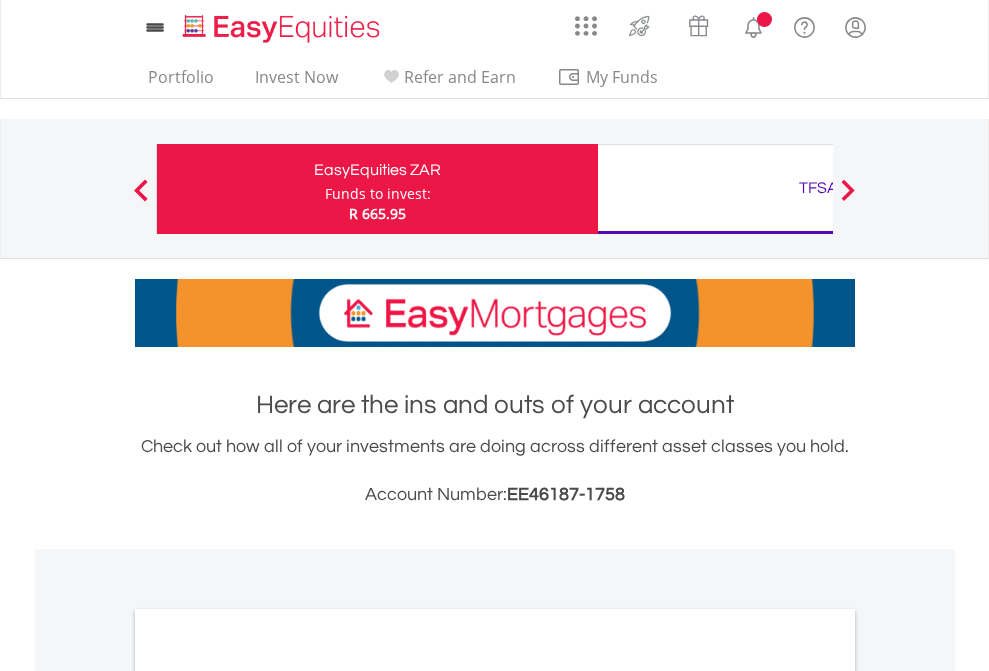 scroll, scrollTop: 0, scrollLeft: 0, axis: both 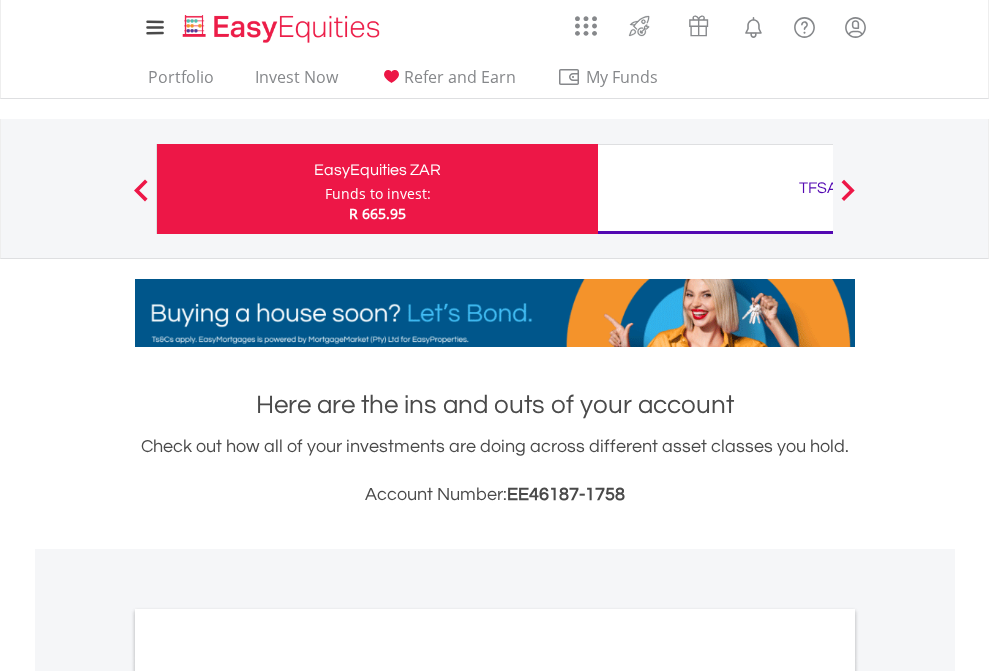 click on "Funds to invest:" at bounding box center [378, 194] 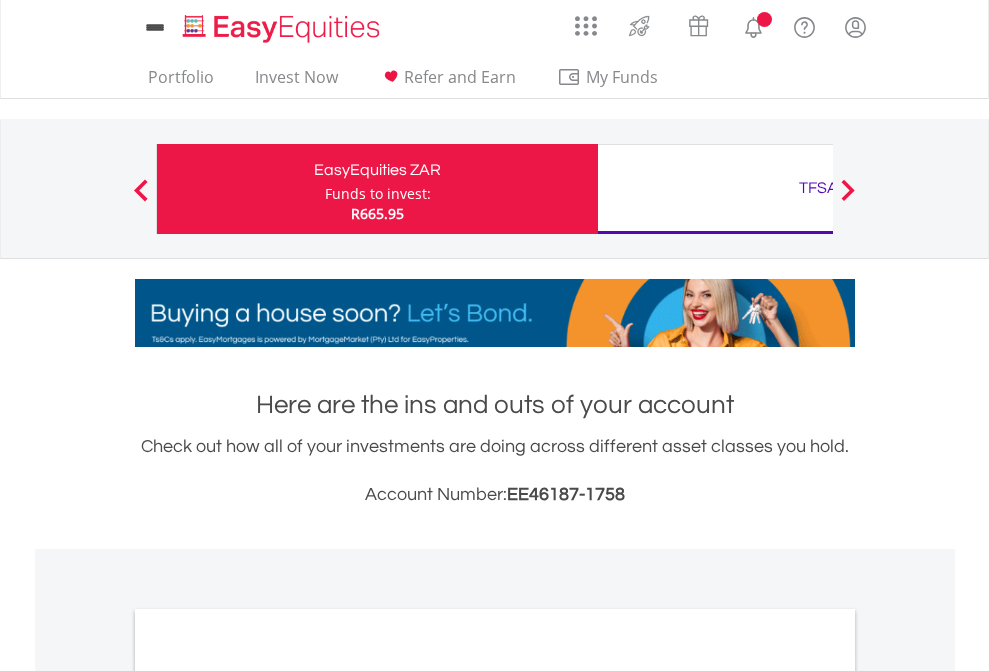scroll, scrollTop: 0, scrollLeft: 0, axis: both 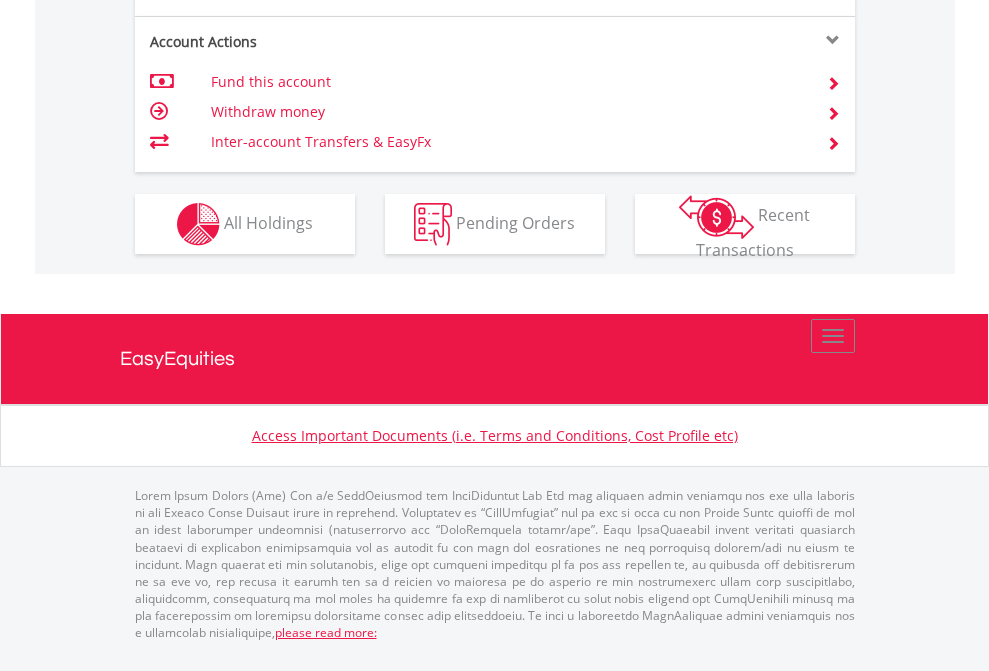 click on "Investment types" at bounding box center [706, -337] 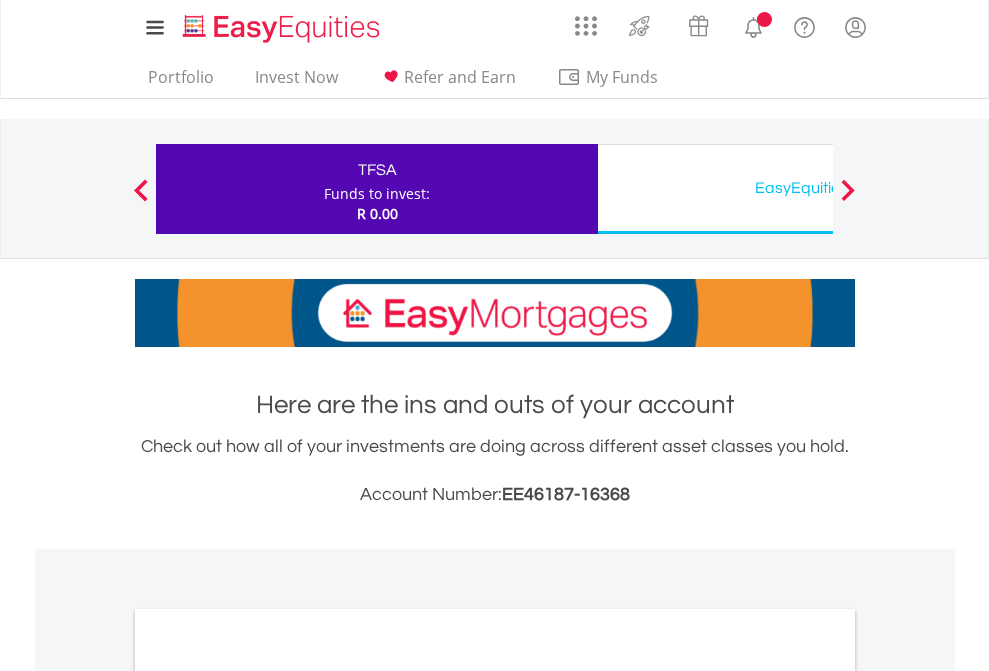 scroll, scrollTop: 0, scrollLeft: 0, axis: both 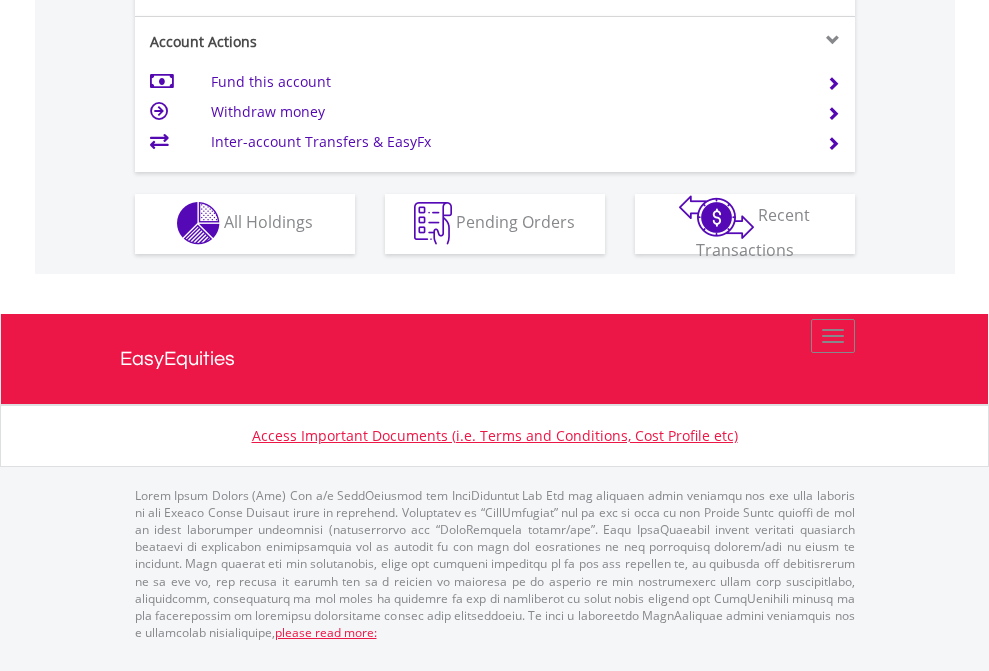 click on "Investment types" at bounding box center (706, -353) 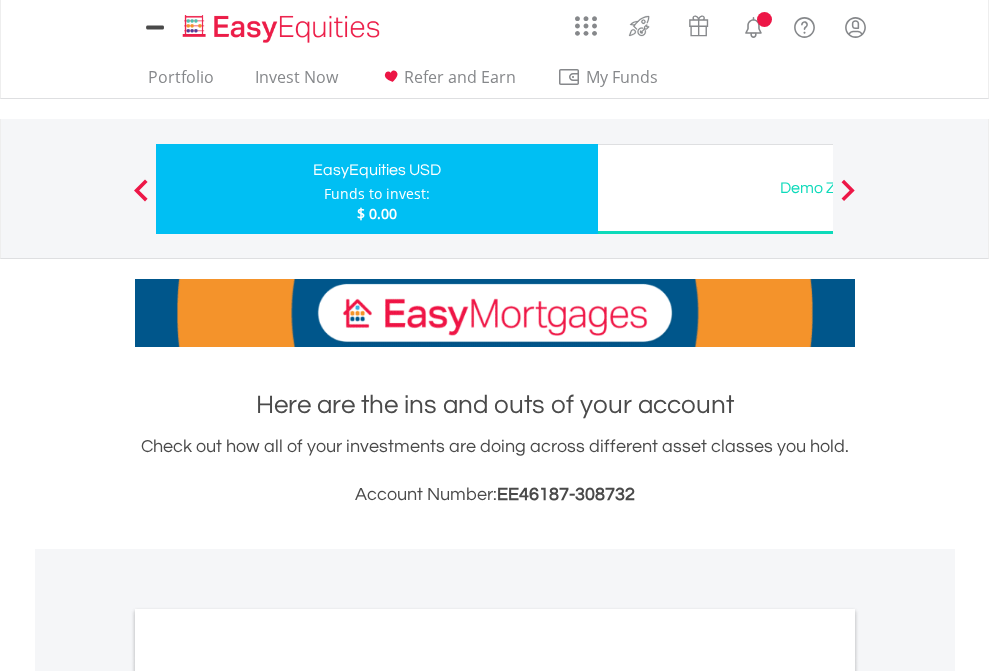 scroll, scrollTop: 0, scrollLeft: 0, axis: both 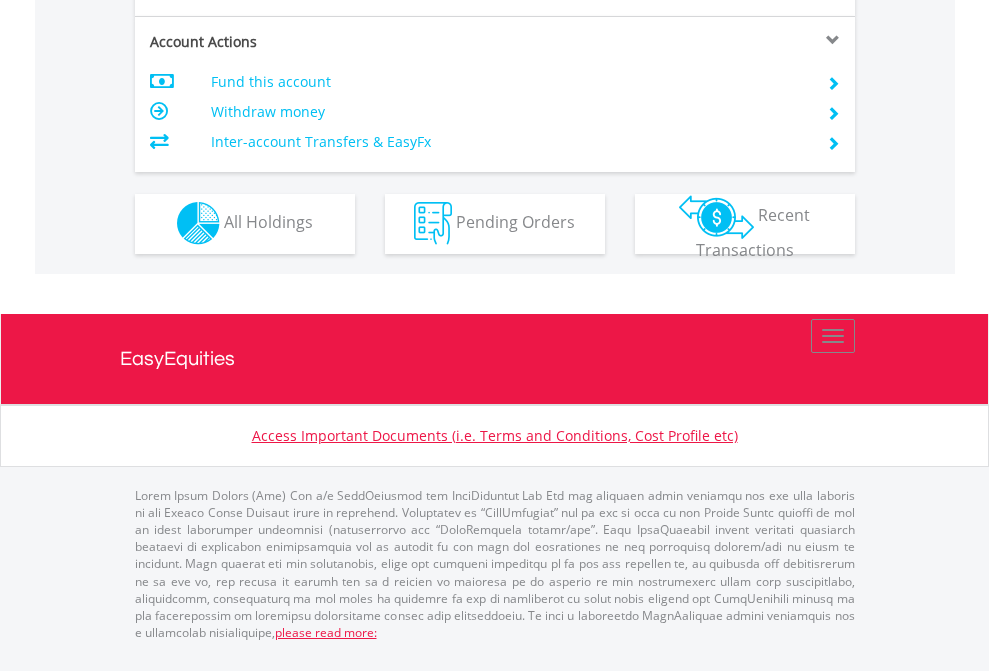click on "Investment types" at bounding box center [706, -353] 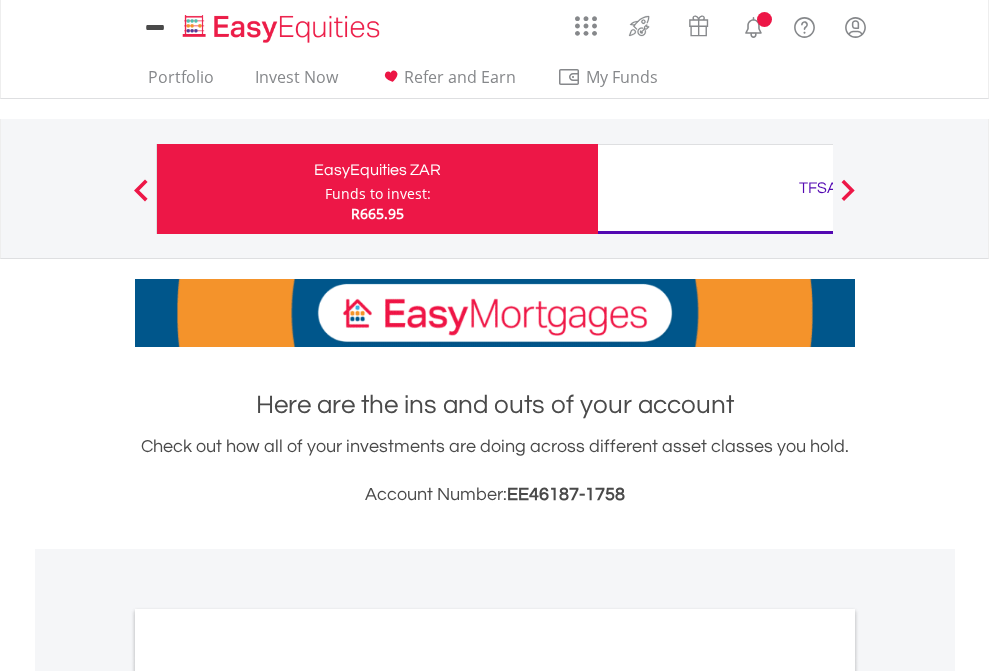 scroll, scrollTop: 0, scrollLeft: 0, axis: both 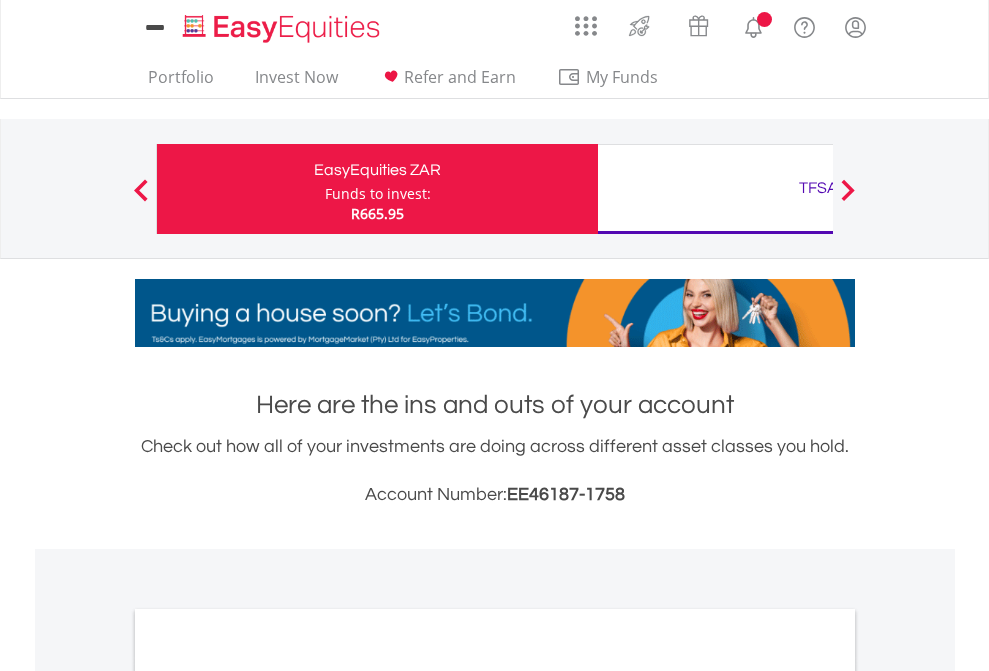 click on "All Holdings" at bounding box center [268, 1096] 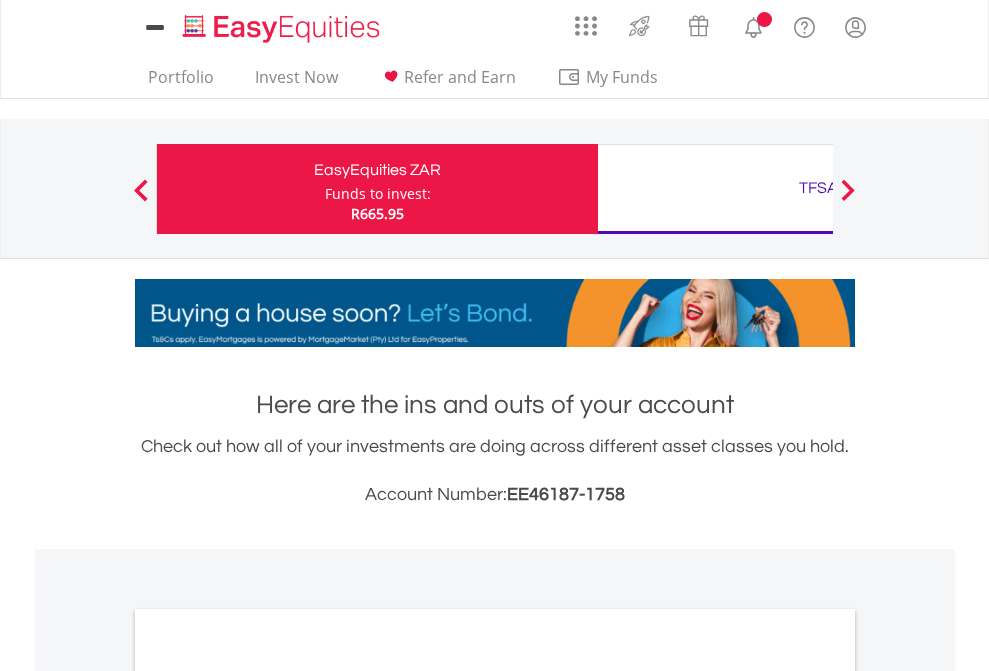 scroll, scrollTop: 1202, scrollLeft: 0, axis: vertical 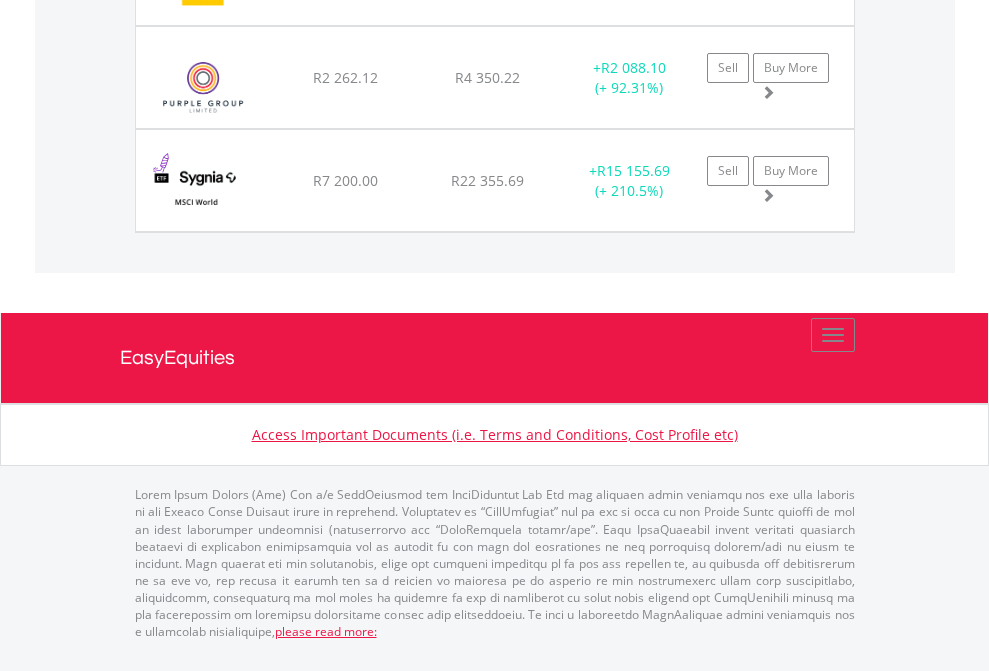 click on "TFSA" at bounding box center (818, -1974) 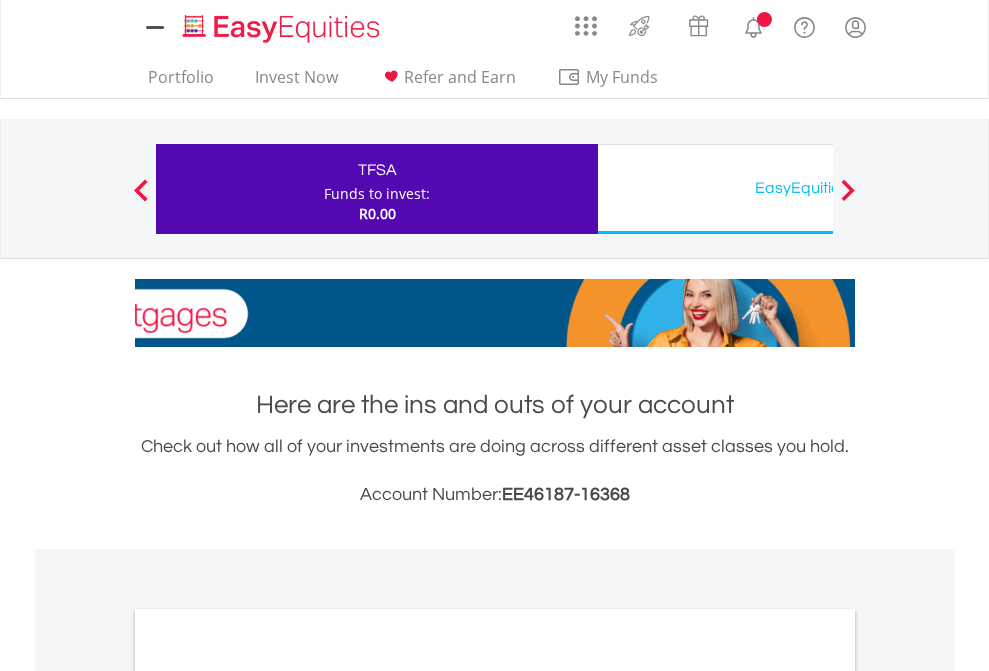 click on "All Holdings" at bounding box center [268, 1096] 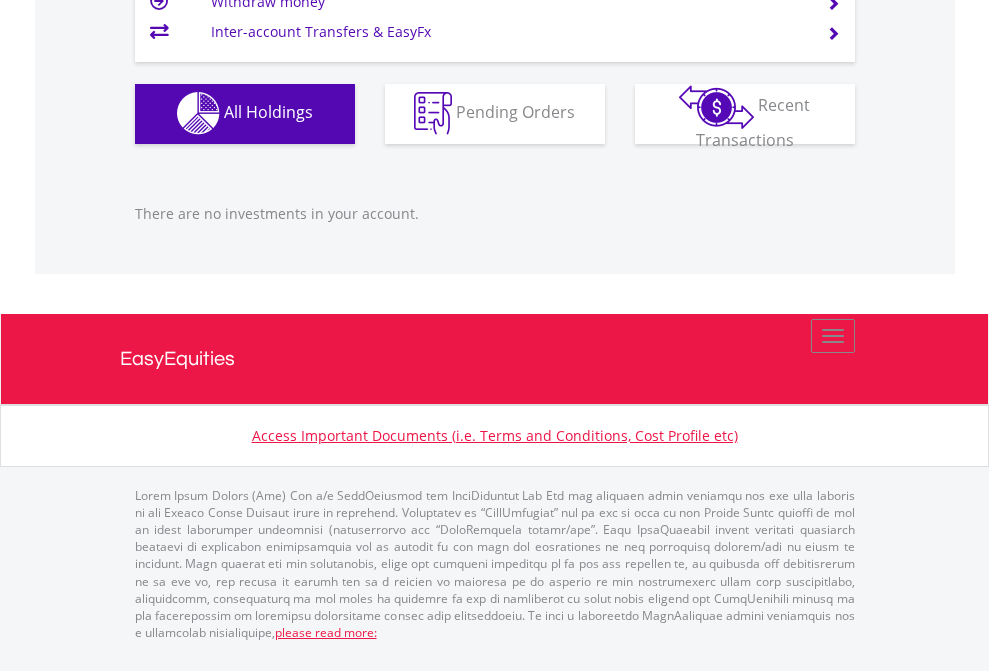scroll, scrollTop: 1980, scrollLeft: 0, axis: vertical 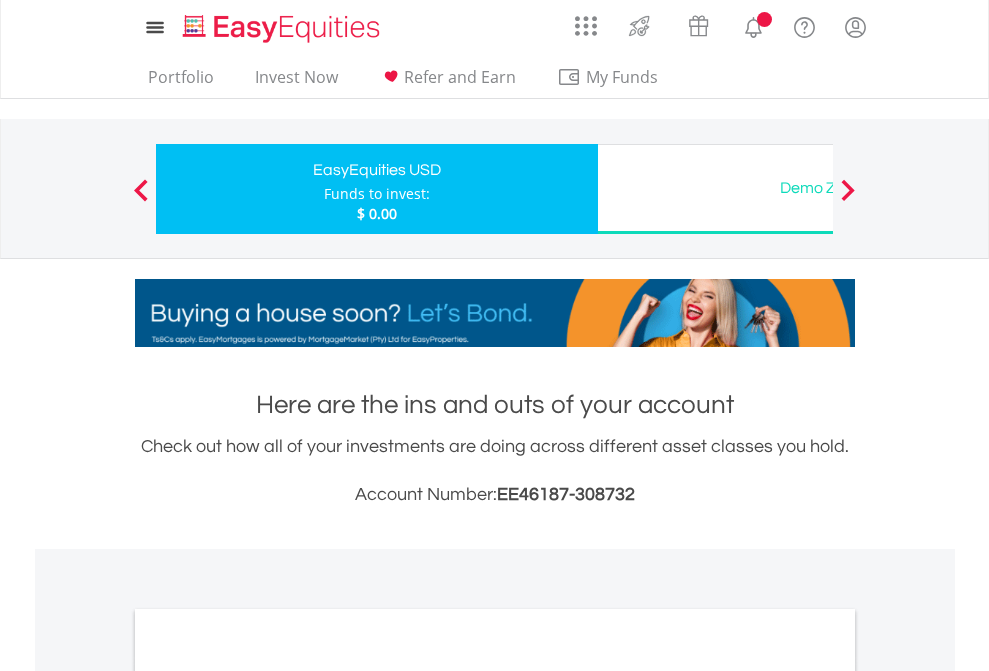 click on "All Holdings" at bounding box center (268, 1096) 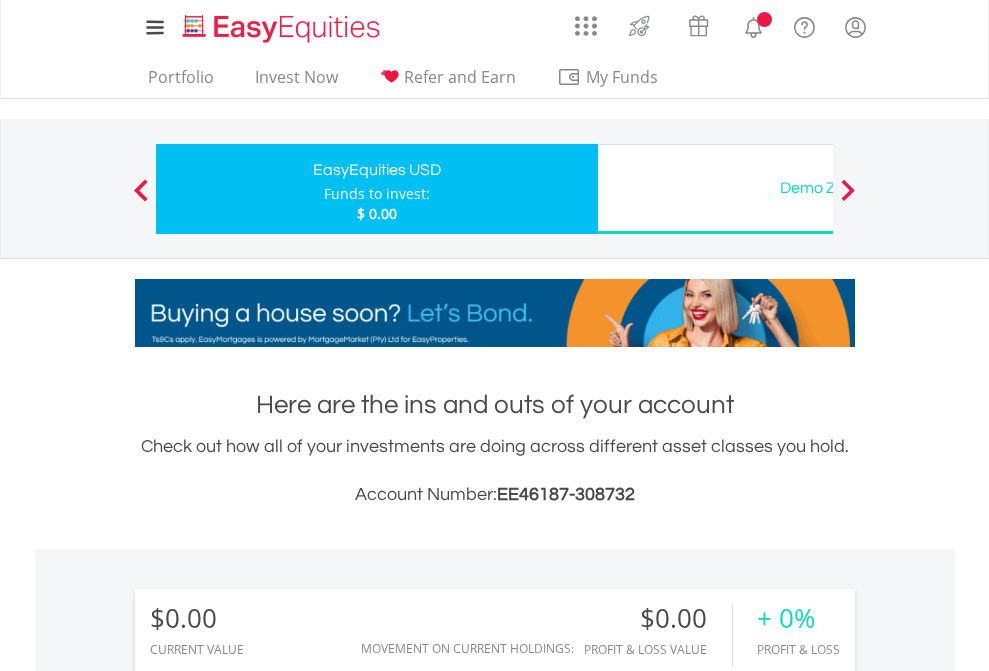 scroll, scrollTop: 1486, scrollLeft: 0, axis: vertical 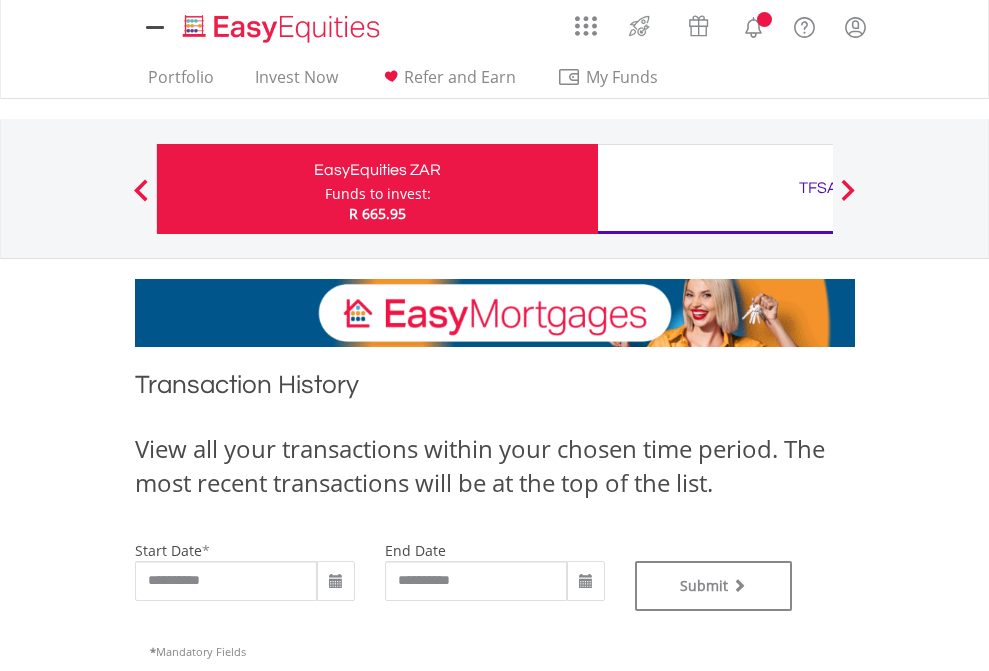 type on "**********" 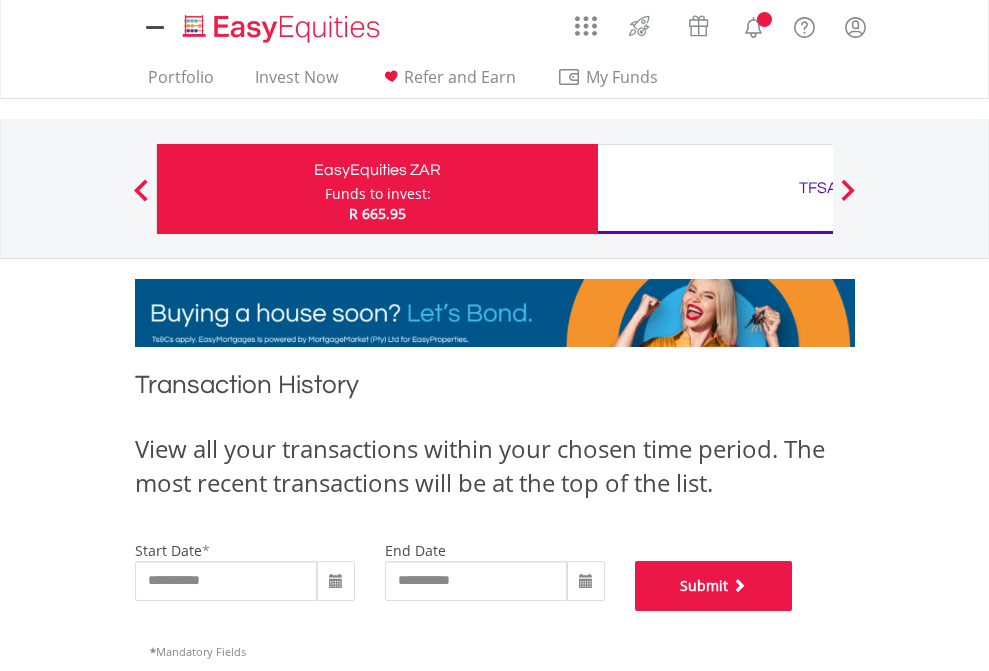 click on "Submit" at bounding box center [714, 586] 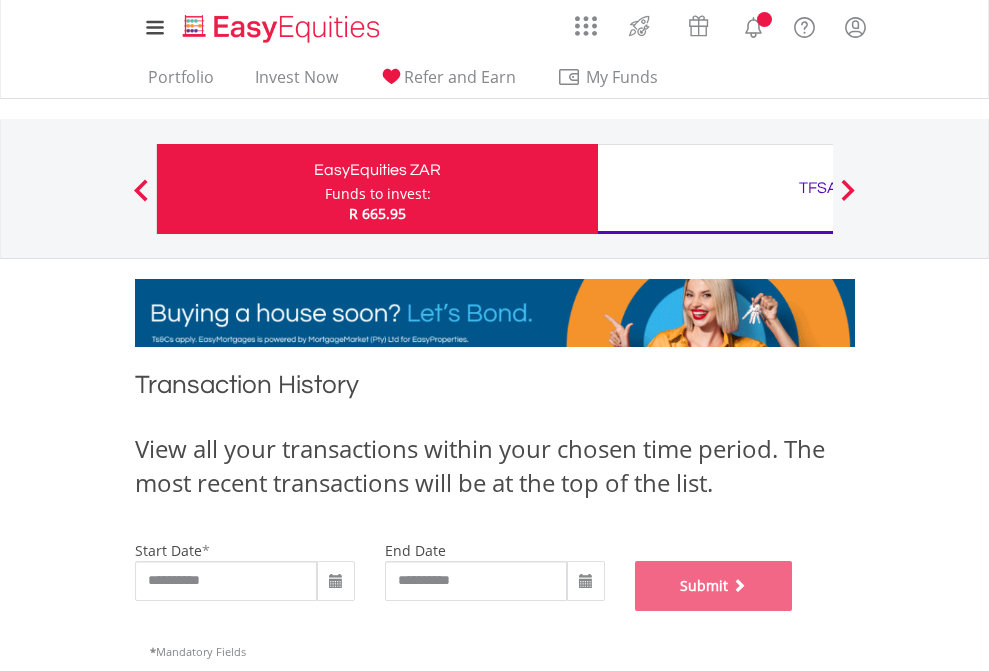 scroll, scrollTop: 811, scrollLeft: 0, axis: vertical 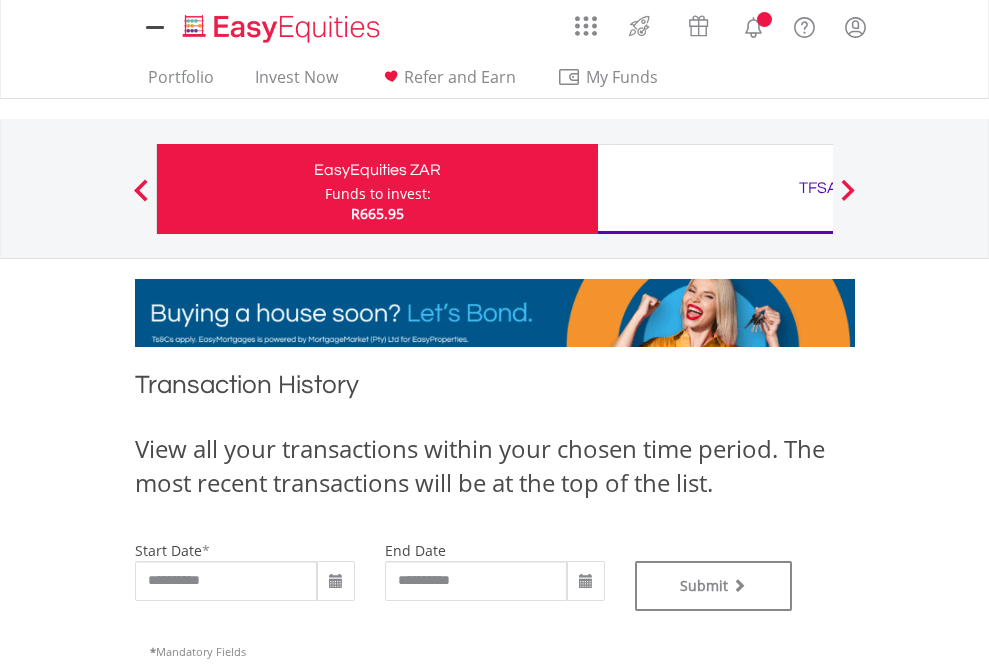 click on "TFSA" at bounding box center [818, 188] 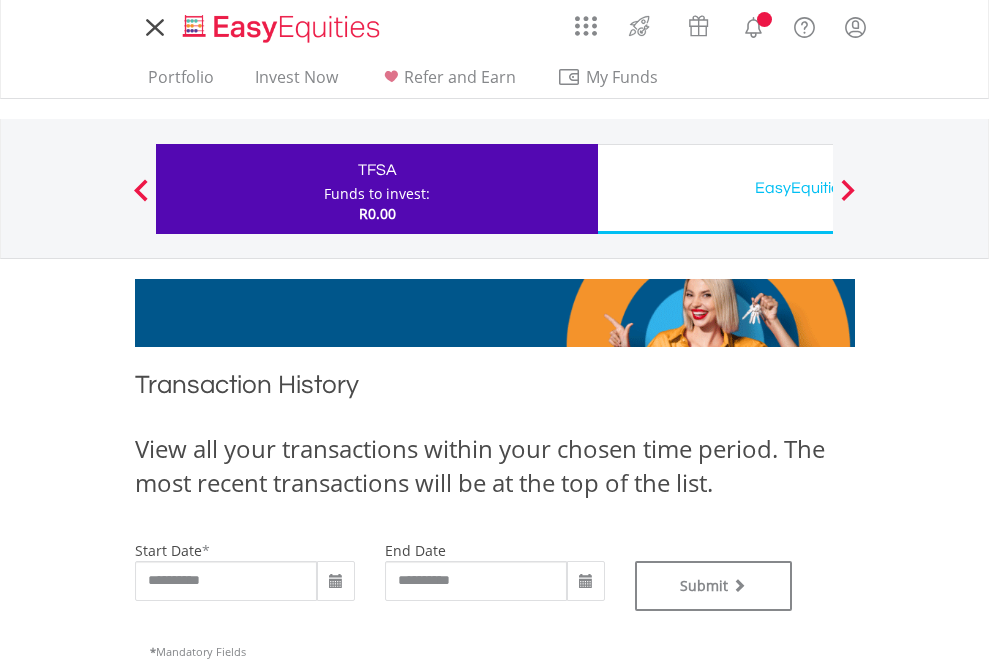 scroll, scrollTop: 0, scrollLeft: 0, axis: both 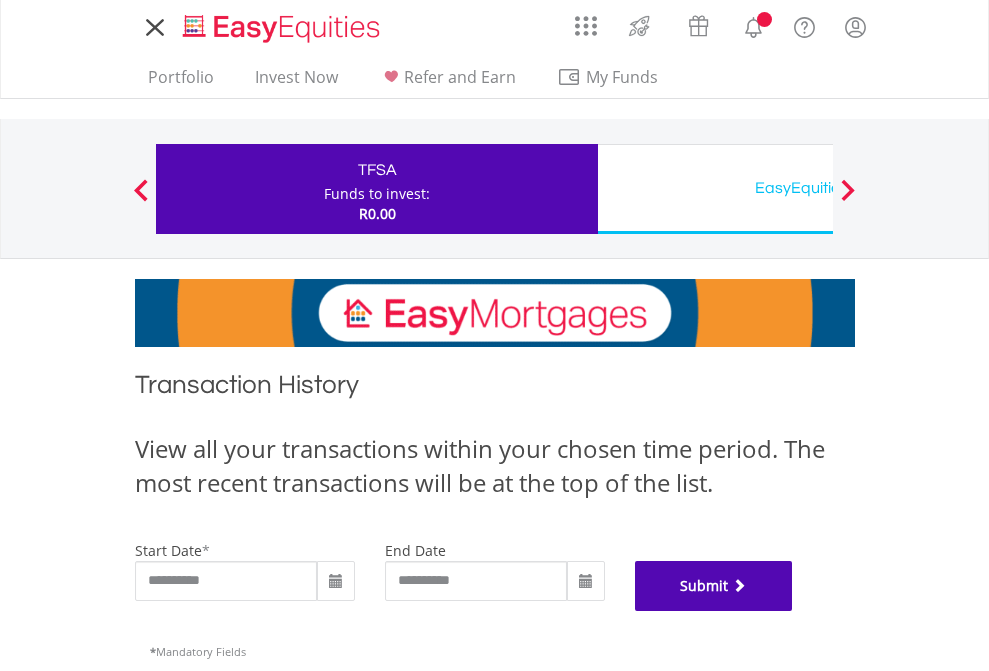 click on "Submit" at bounding box center [714, 586] 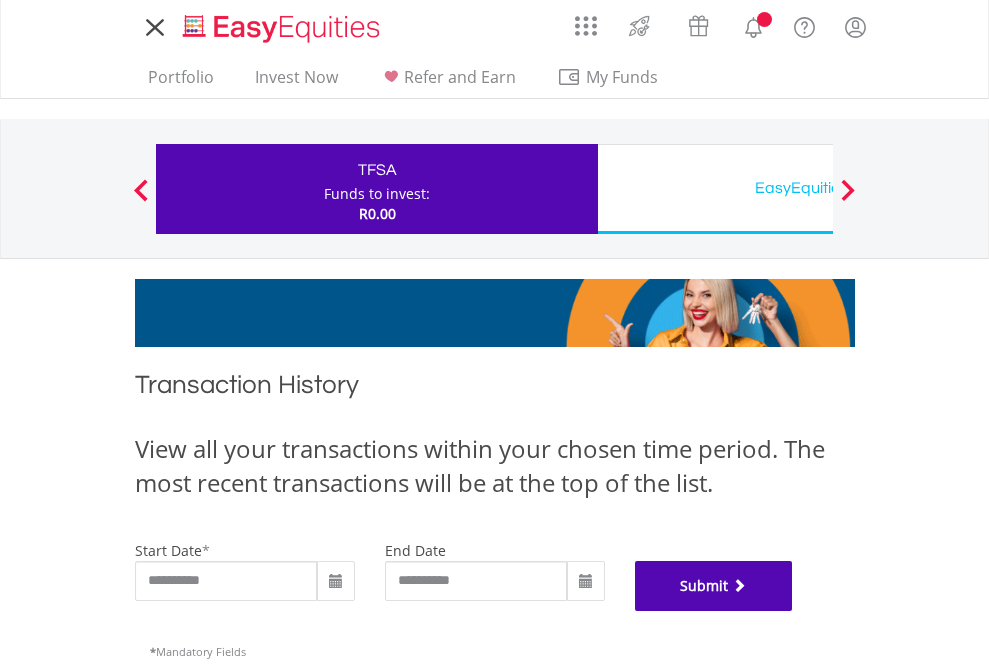 scroll, scrollTop: 811, scrollLeft: 0, axis: vertical 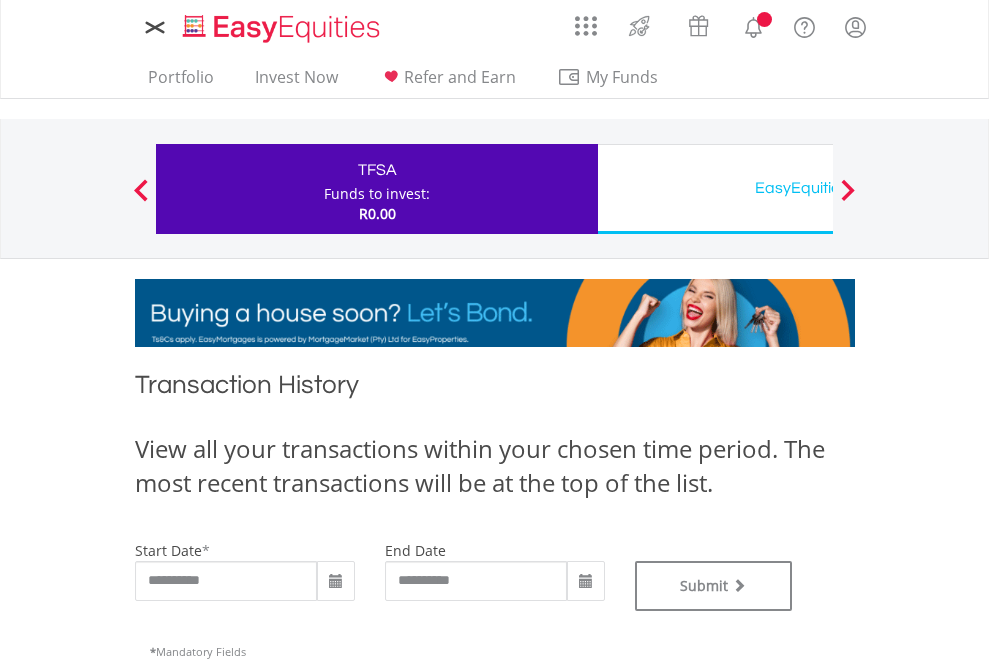 click on "EasyEquities USD" at bounding box center [818, 188] 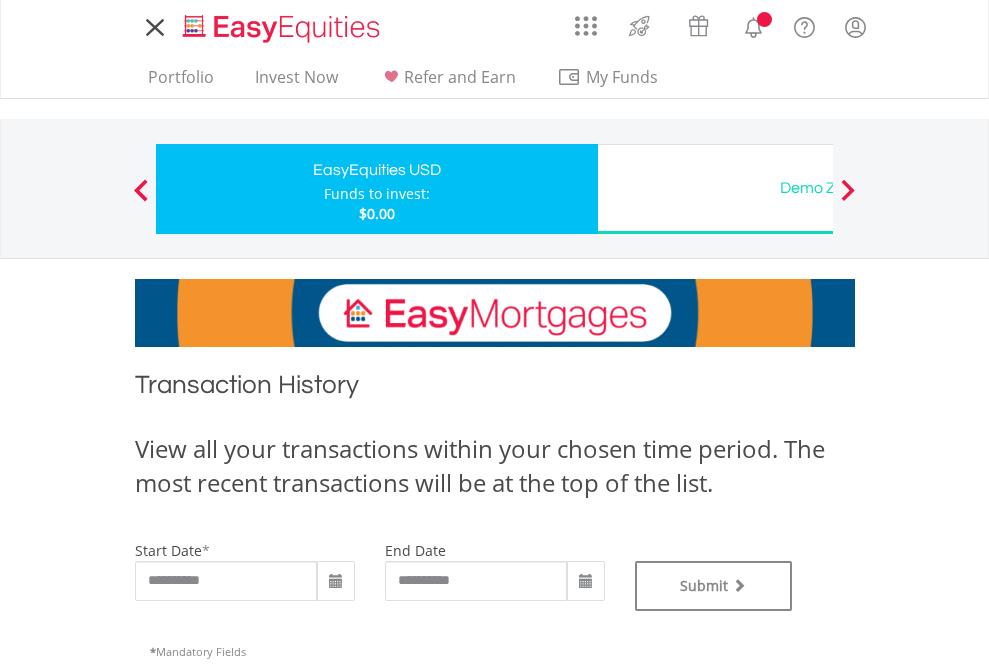 scroll, scrollTop: 0, scrollLeft: 0, axis: both 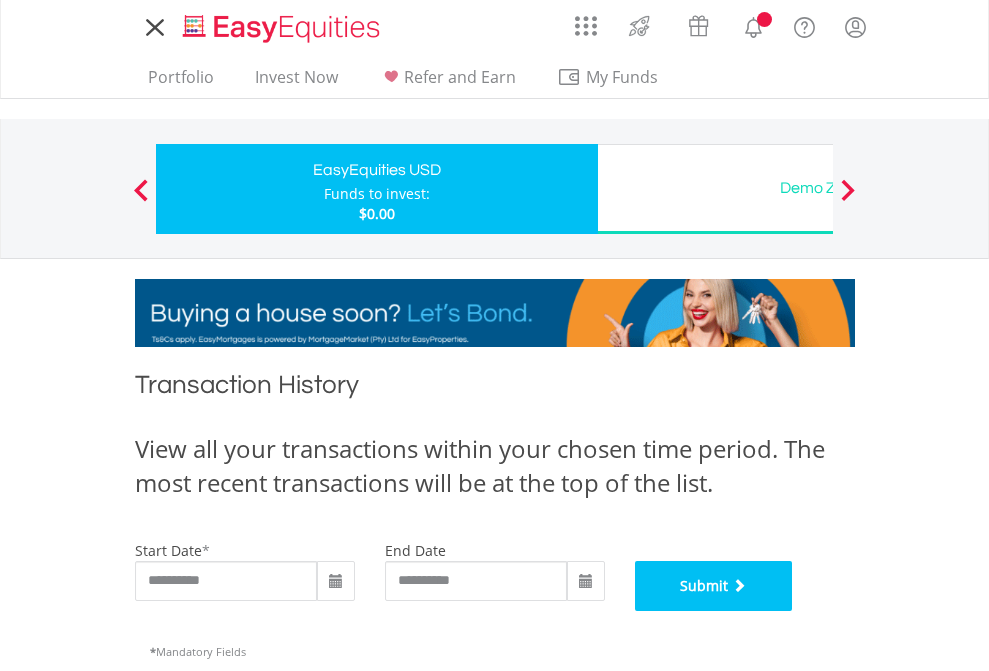 click on "Submit" at bounding box center (714, 586) 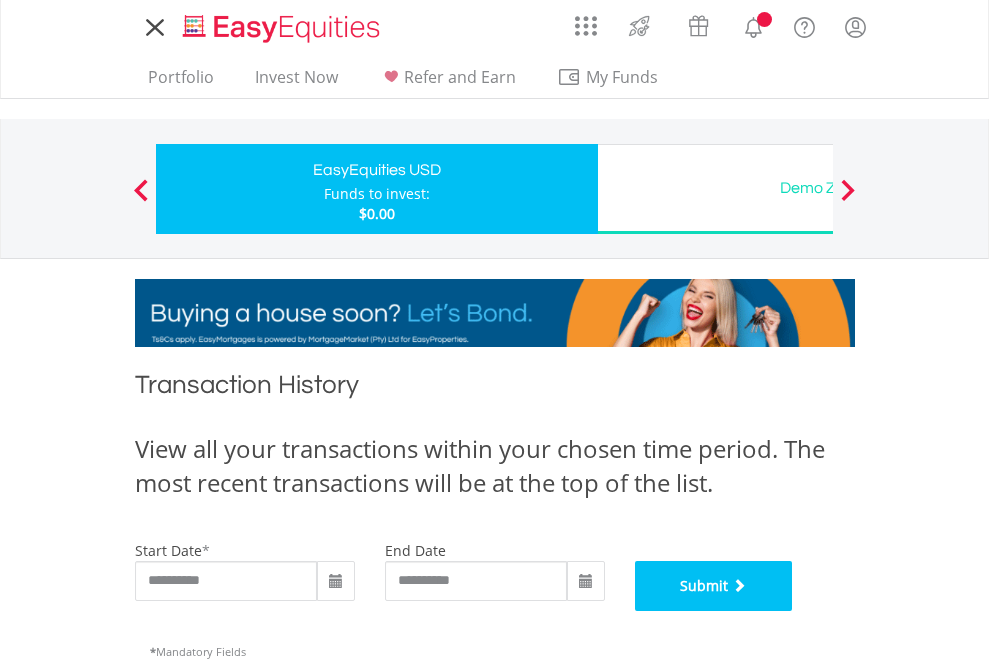 scroll, scrollTop: 811, scrollLeft: 0, axis: vertical 